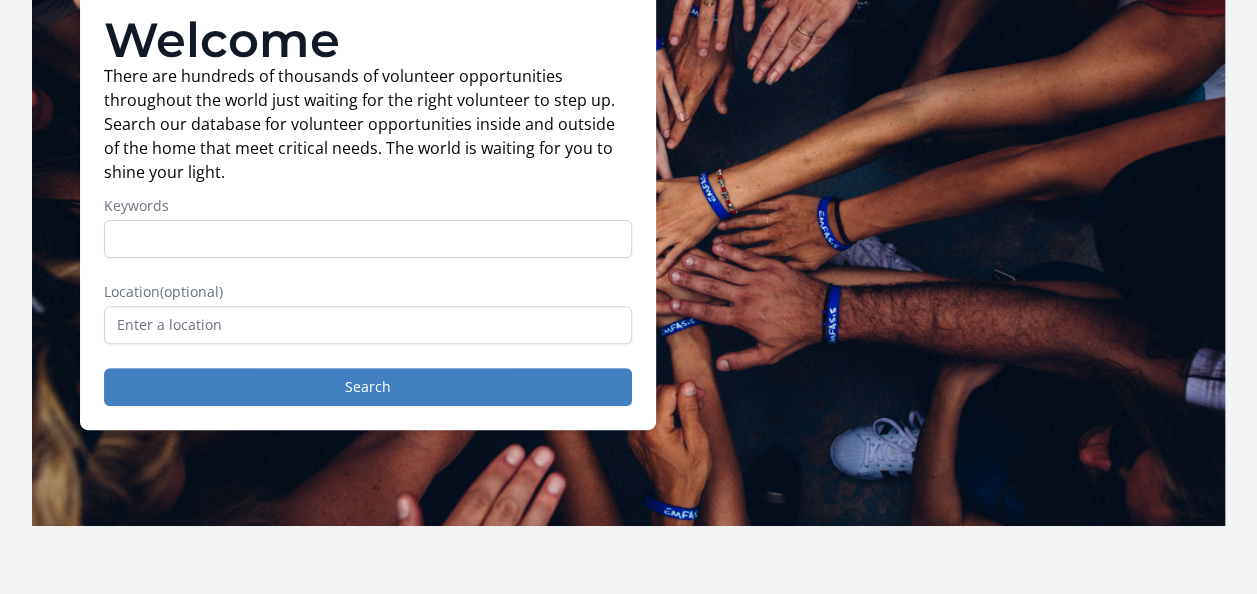 scroll, scrollTop: 200, scrollLeft: 0, axis: vertical 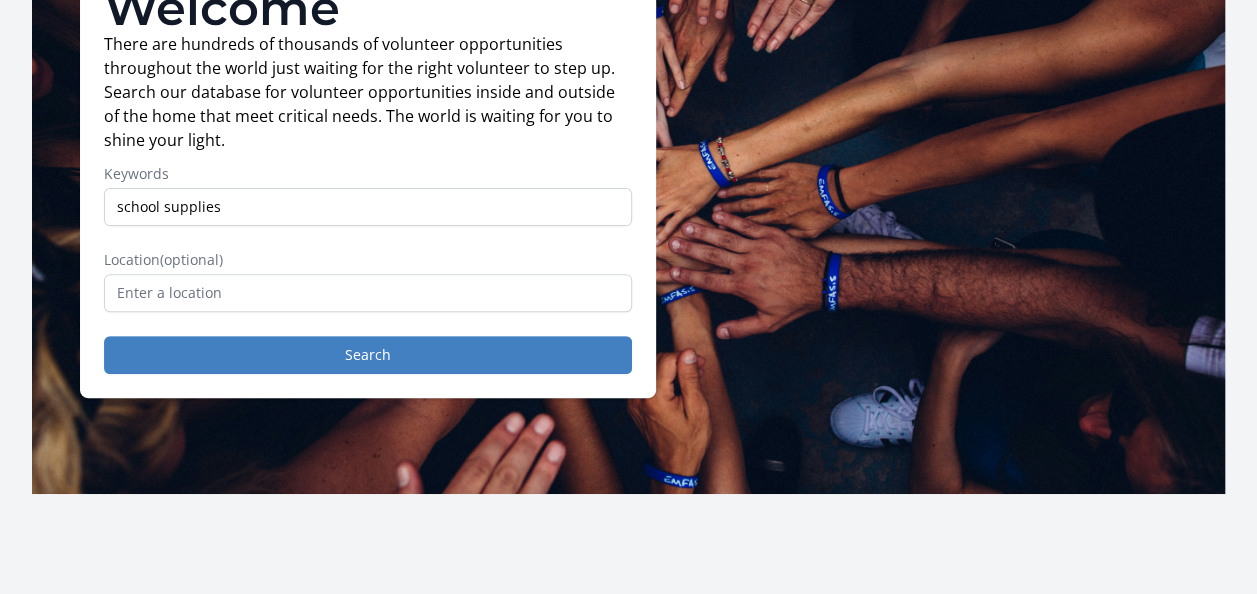 type on "school supplies" 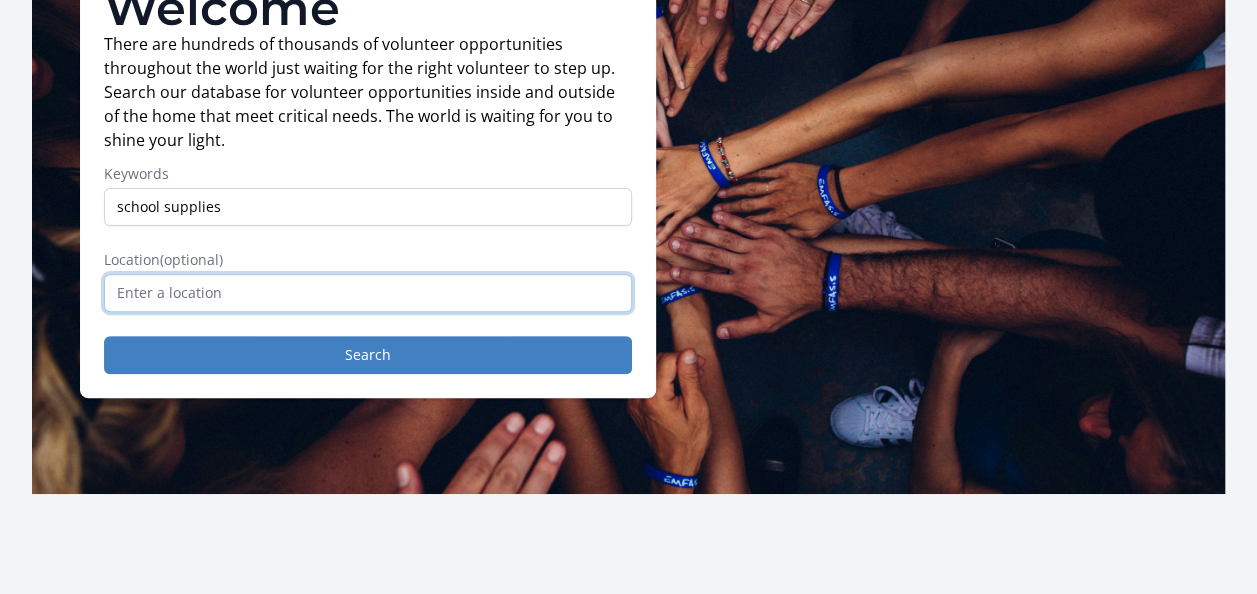 click at bounding box center [368, 293] 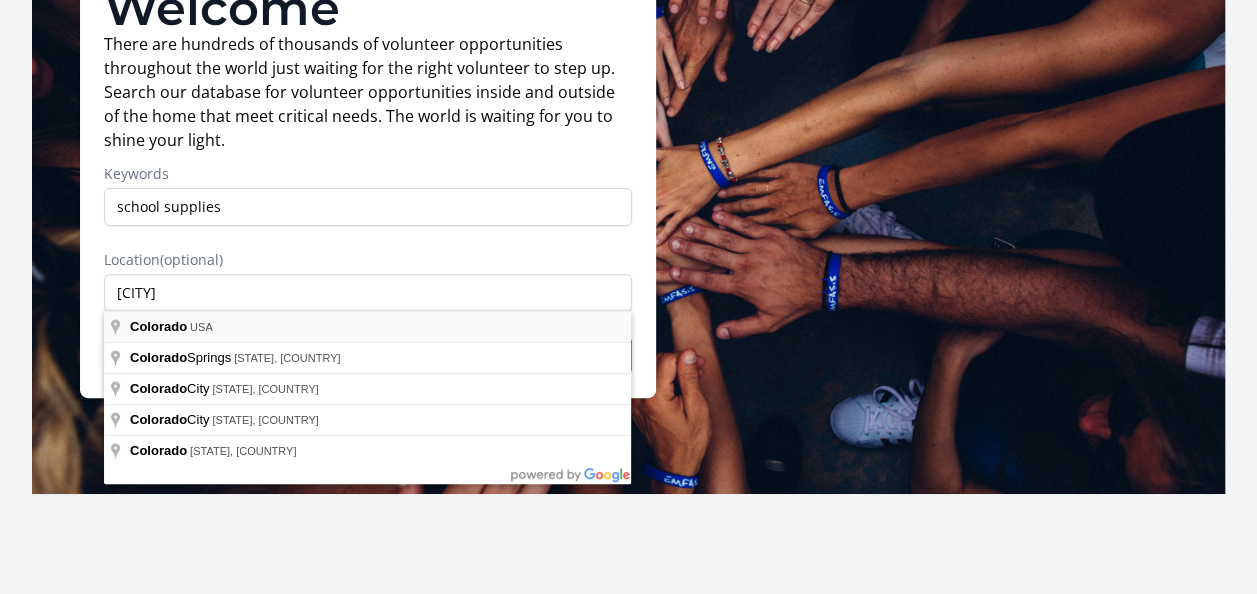 type on "[CITY], [COUNTRY]" 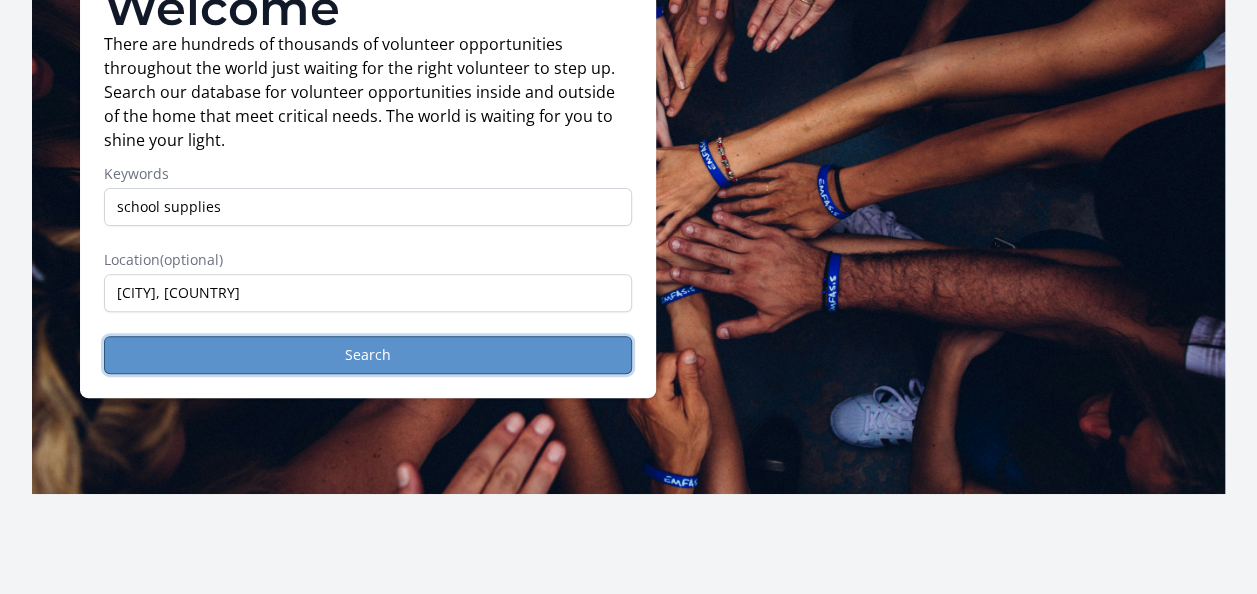 click on "Search" at bounding box center [368, 355] 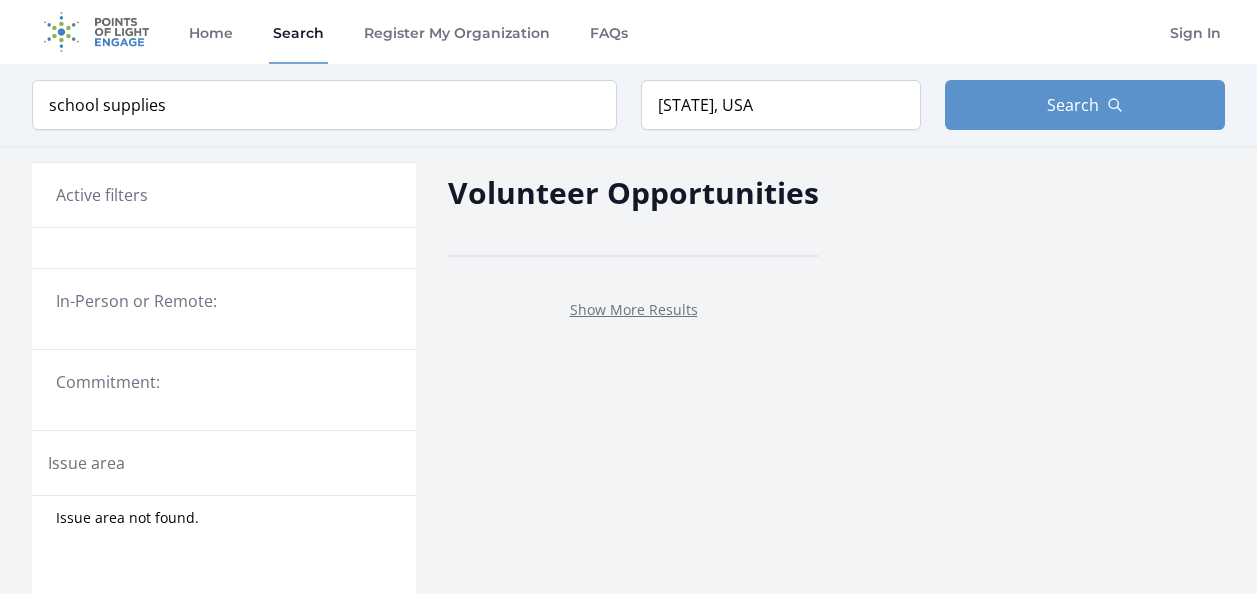scroll, scrollTop: 0, scrollLeft: 0, axis: both 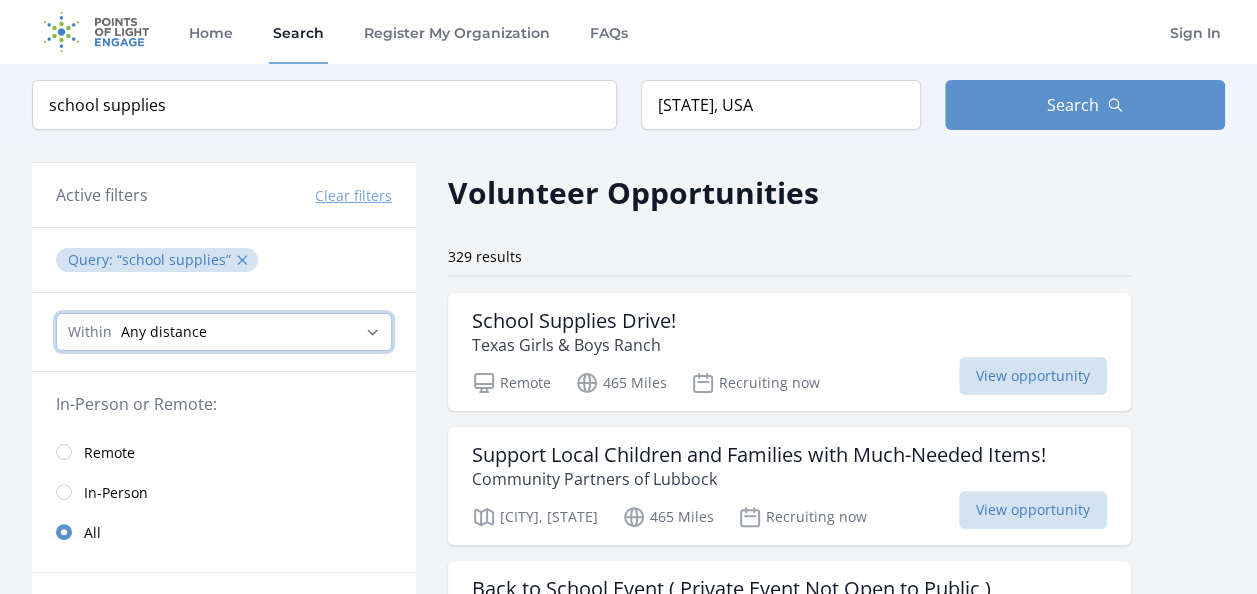 click on "Any distance , 5 Miles , 20 Miles , 50 Miles , 100 Miles" at bounding box center (224, 332) 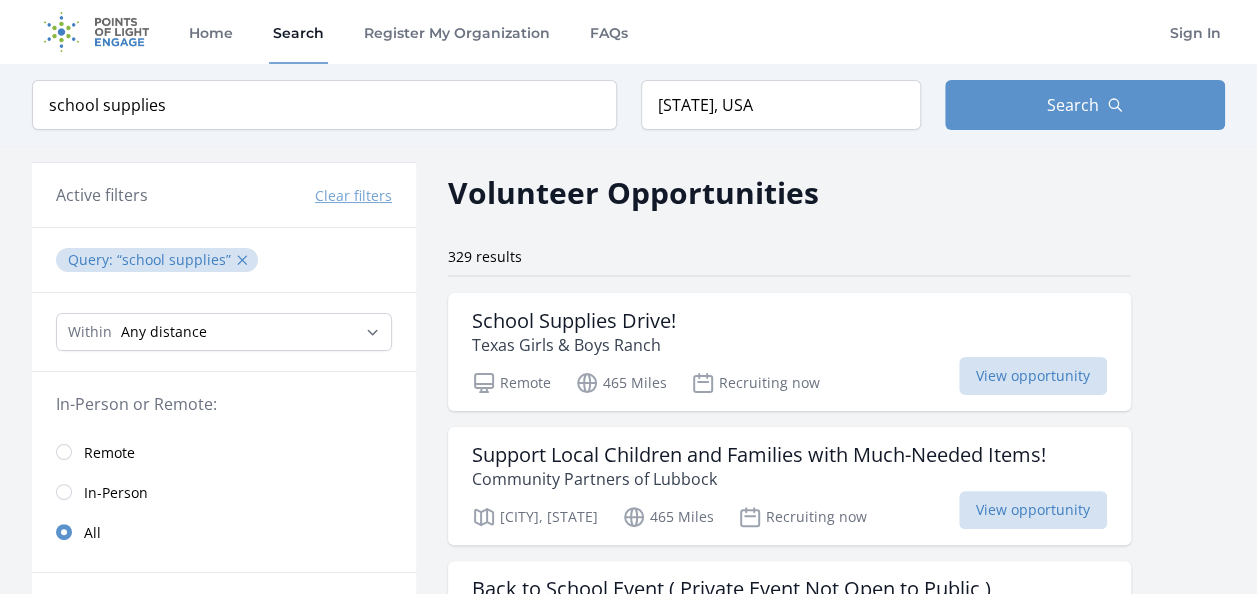 click on "Query : school supplies ✕" at bounding box center (224, 260) 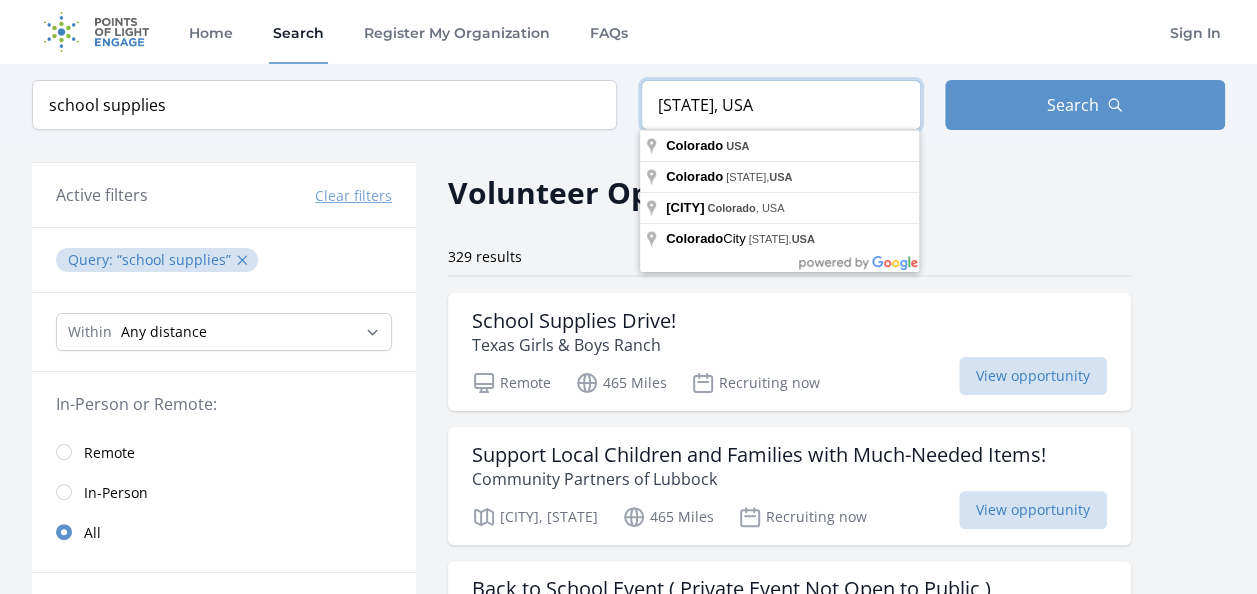 drag, startPoint x: 776, startPoint y: 102, endPoint x: 592, endPoint y: 116, distance: 184.53185 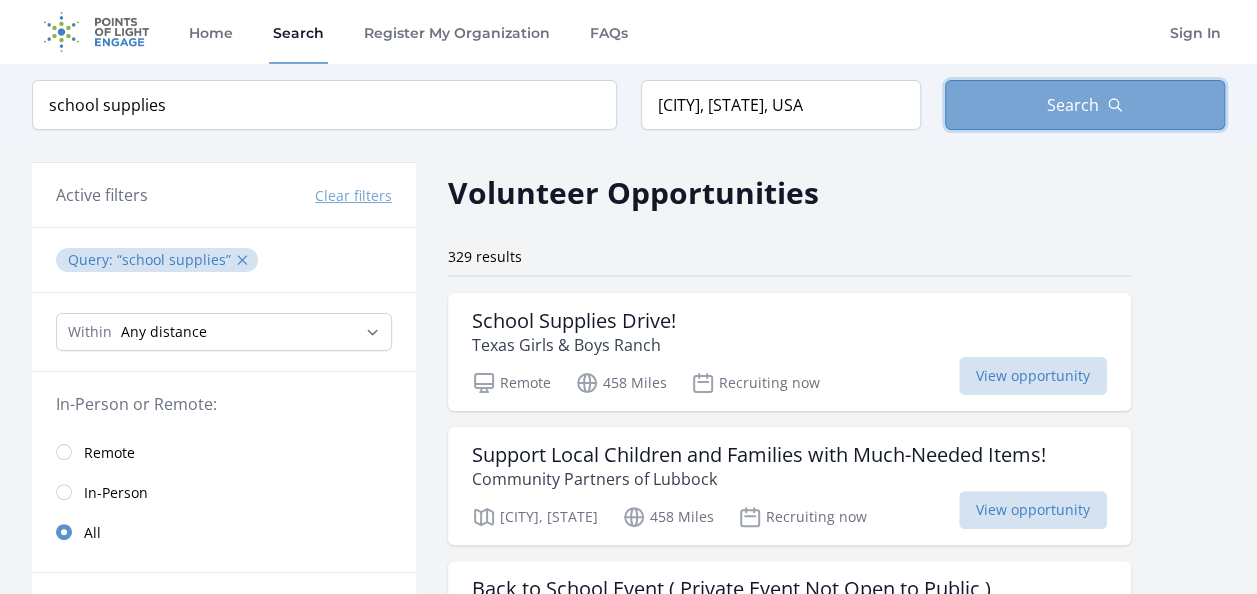 click on "Search" at bounding box center (1073, 105) 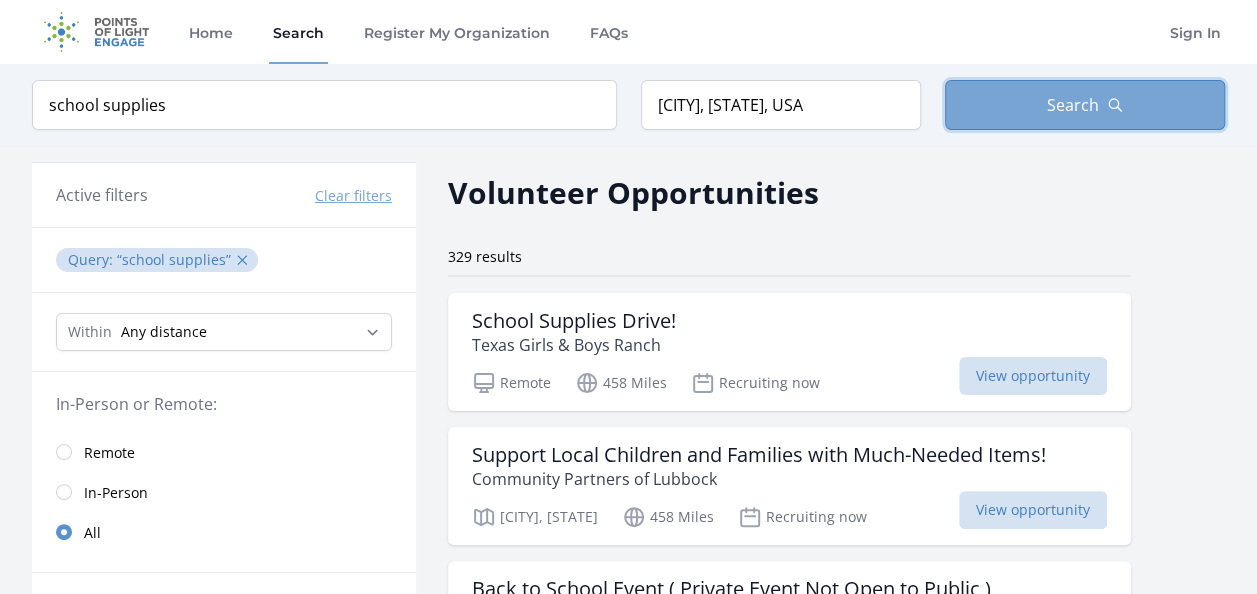 click on "Search" at bounding box center [1073, 105] 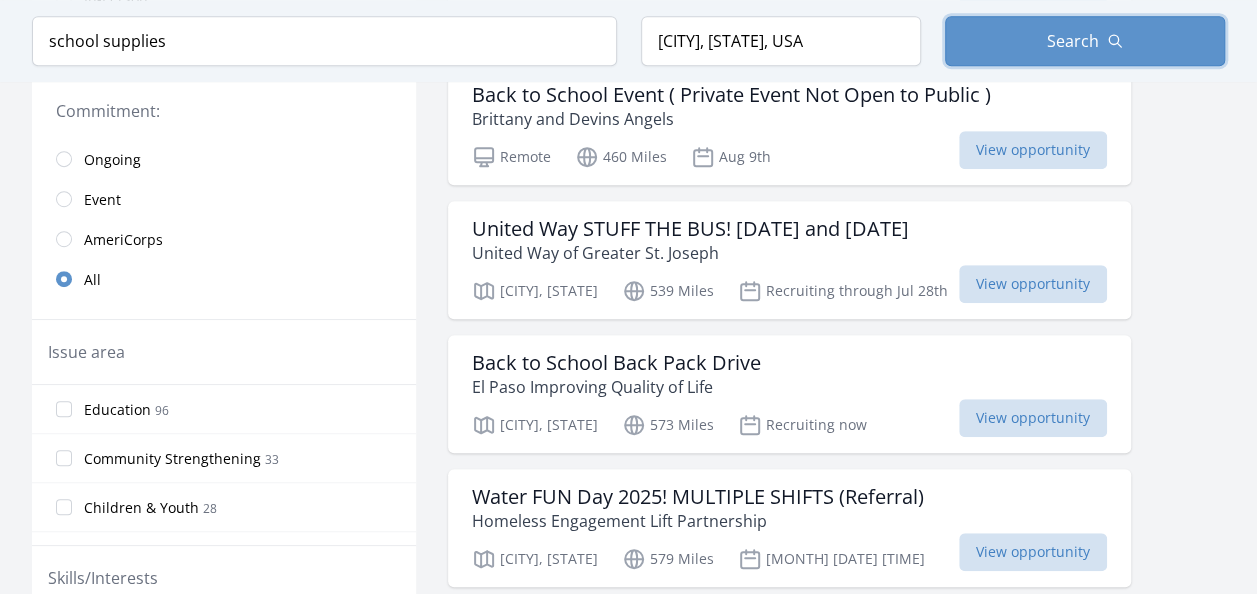 scroll, scrollTop: 500, scrollLeft: 0, axis: vertical 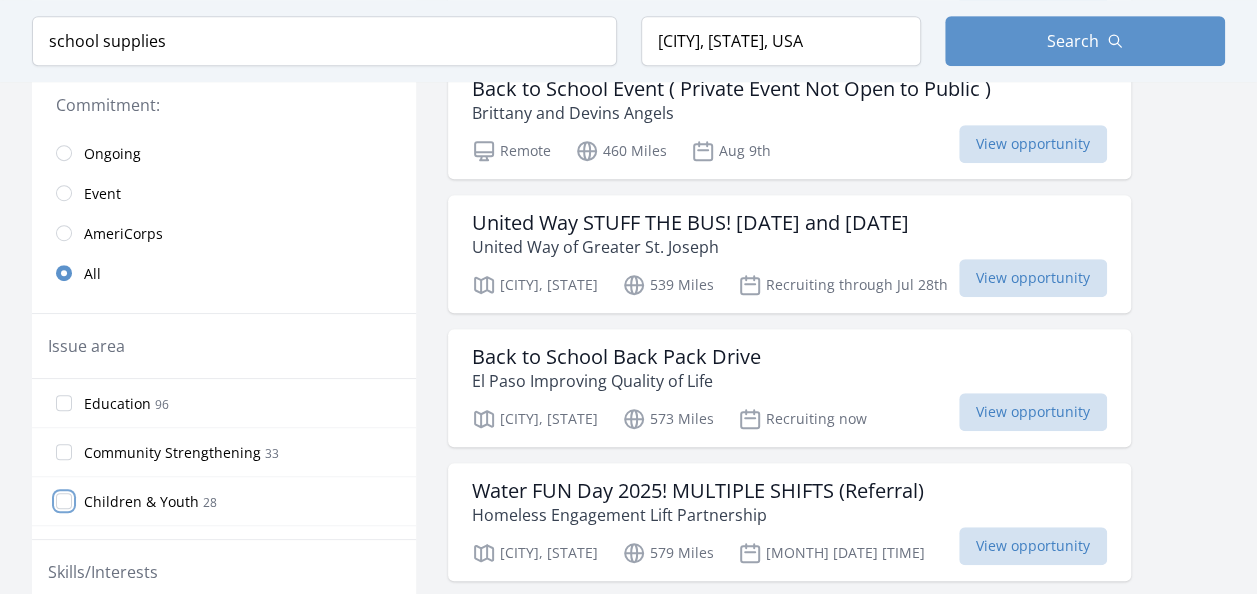 click on "Children & Youth   28" at bounding box center [64, 501] 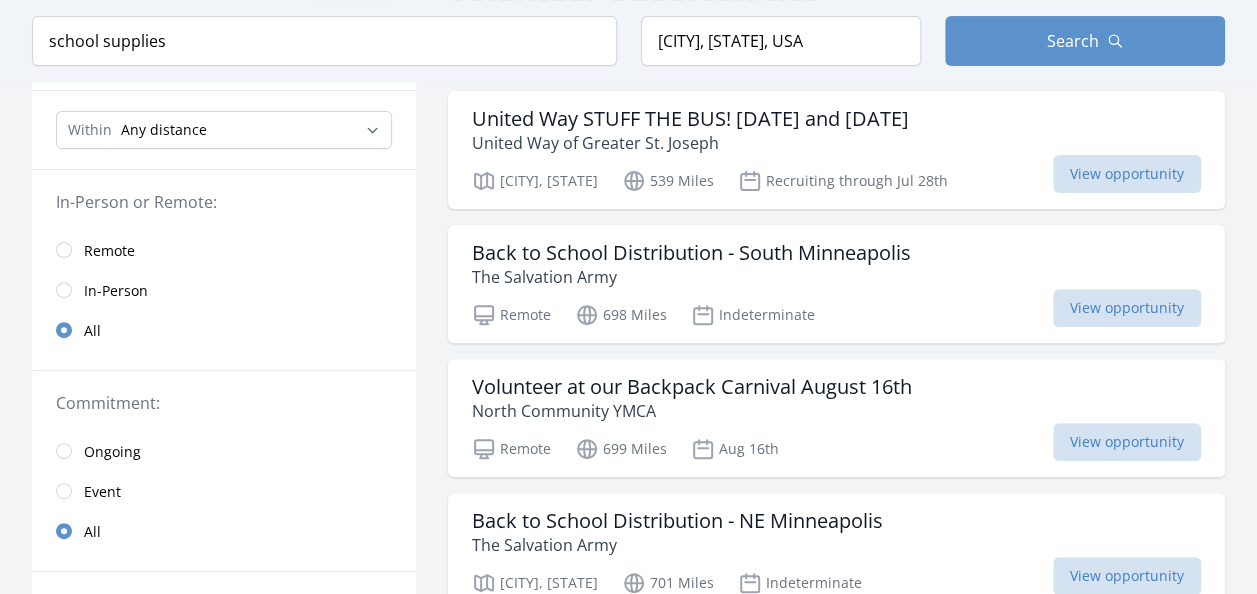 scroll, scrollTop: 0, scrollLeft: 0, axis: both 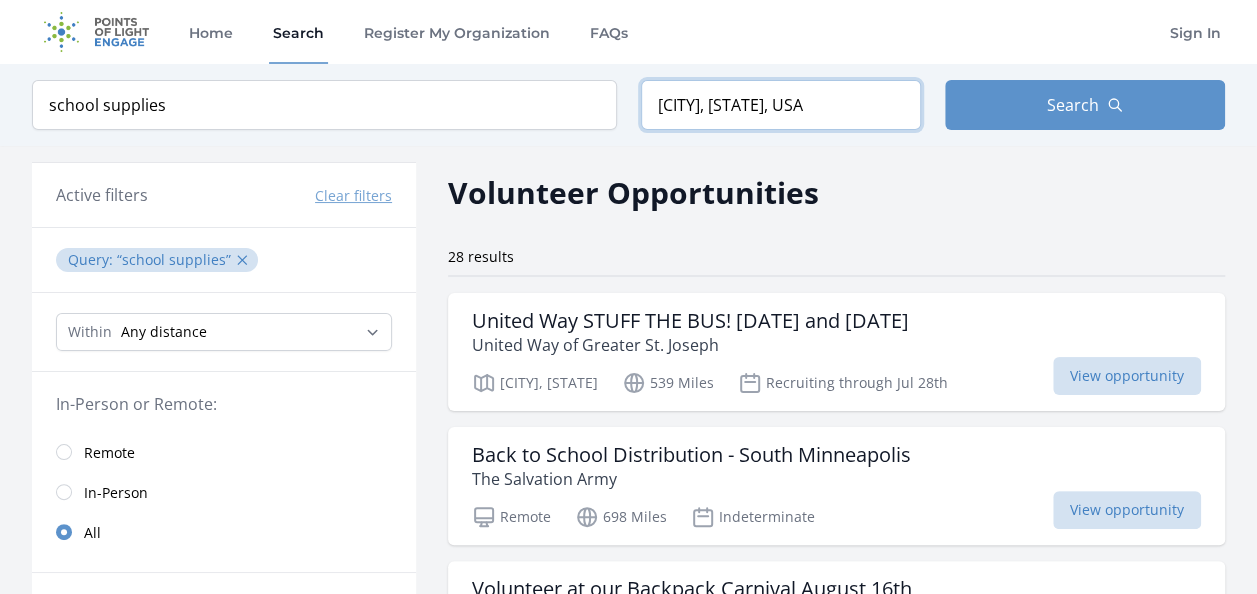 drag, startPoint x: 834, startPoint y: 104, endPoint x: 600, endPoint y: 114, distance: 234.21358 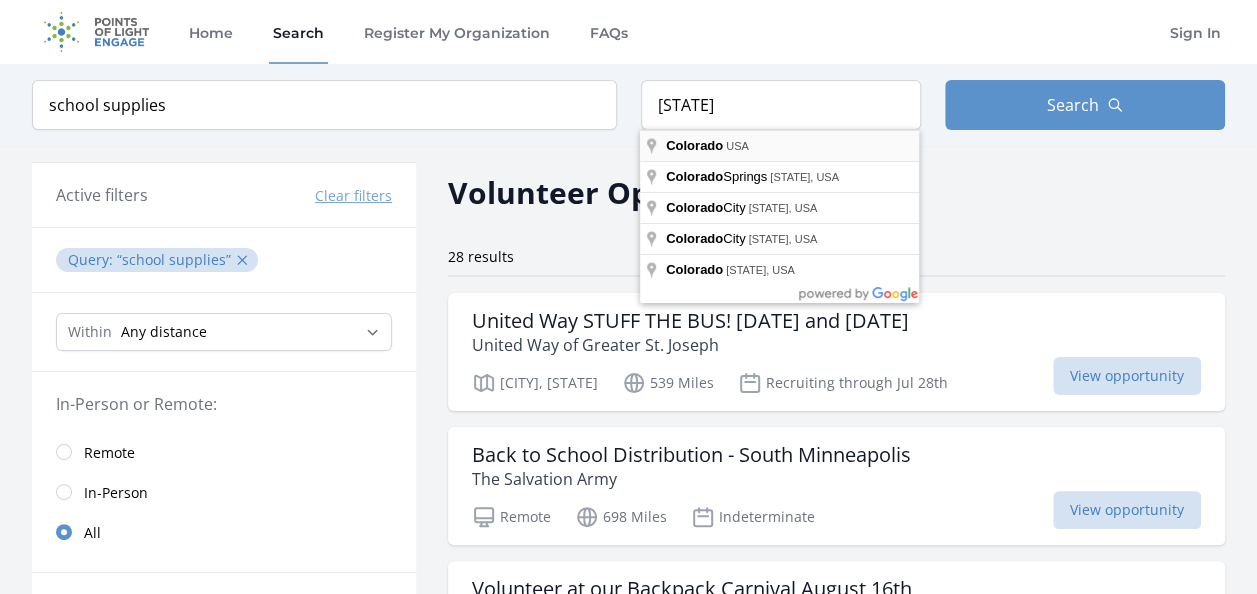 type on "[CITY], USA" 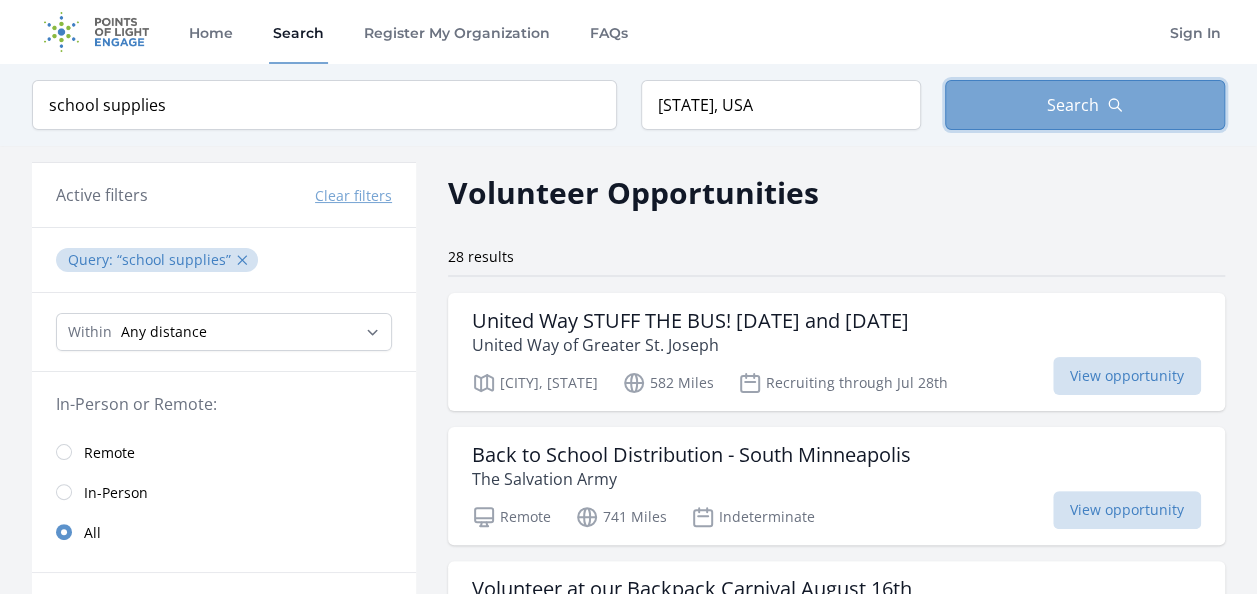 click on "Search" at bounding box center [1073, 105] 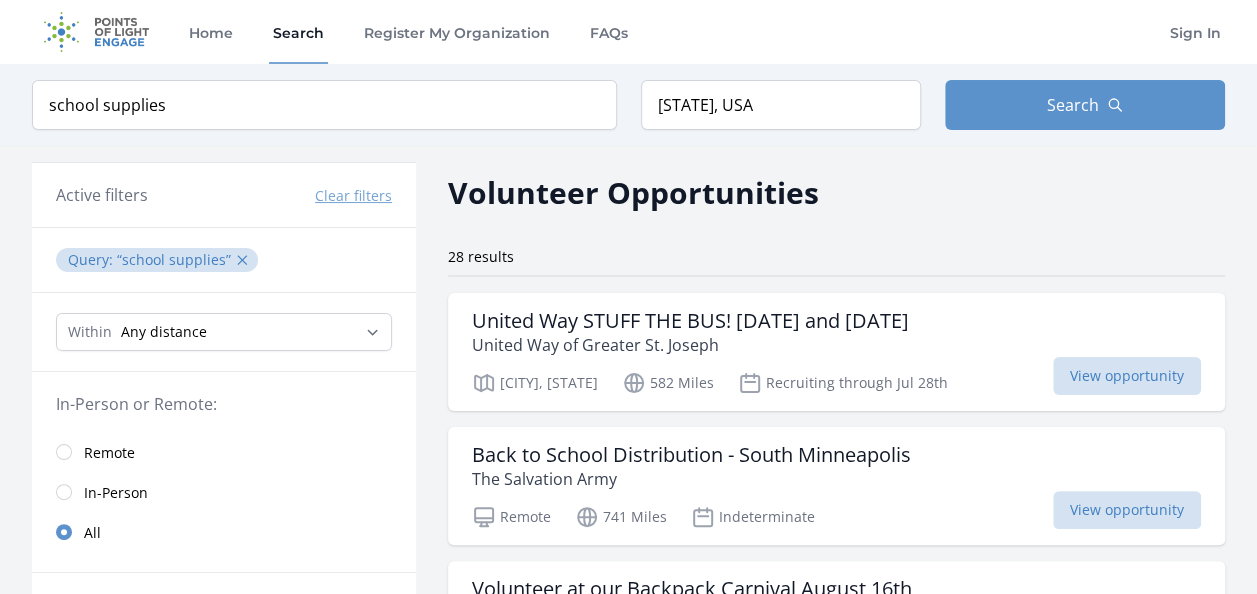 click on "Clear filters" at bounding box center (353, 196) 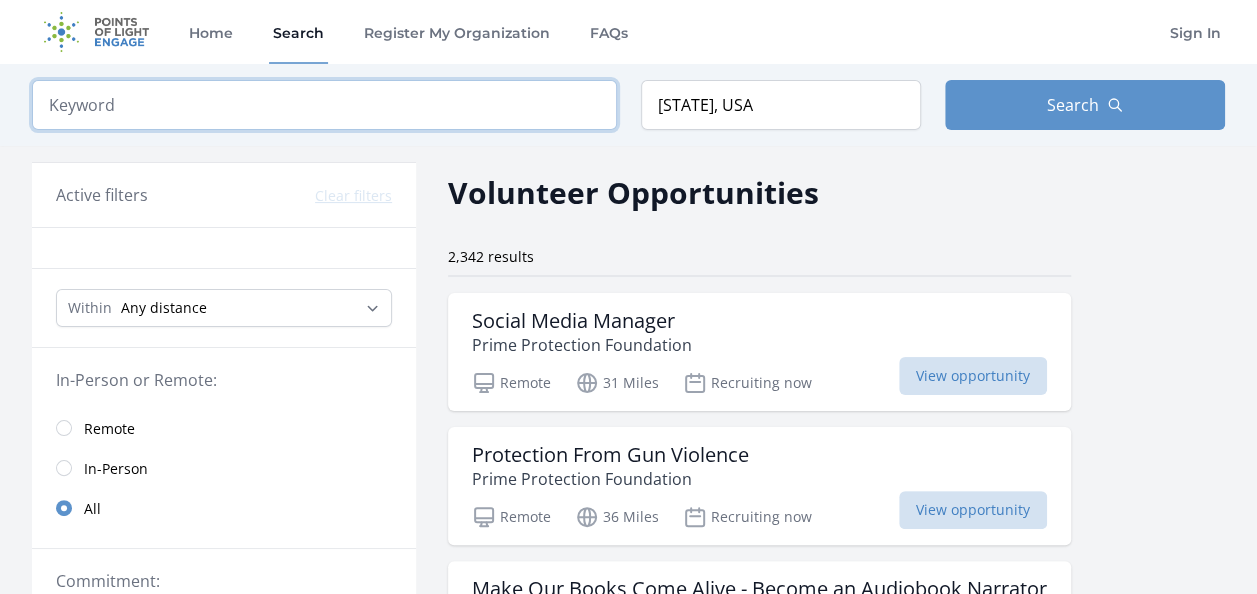 click at bounding box center [324, 105] 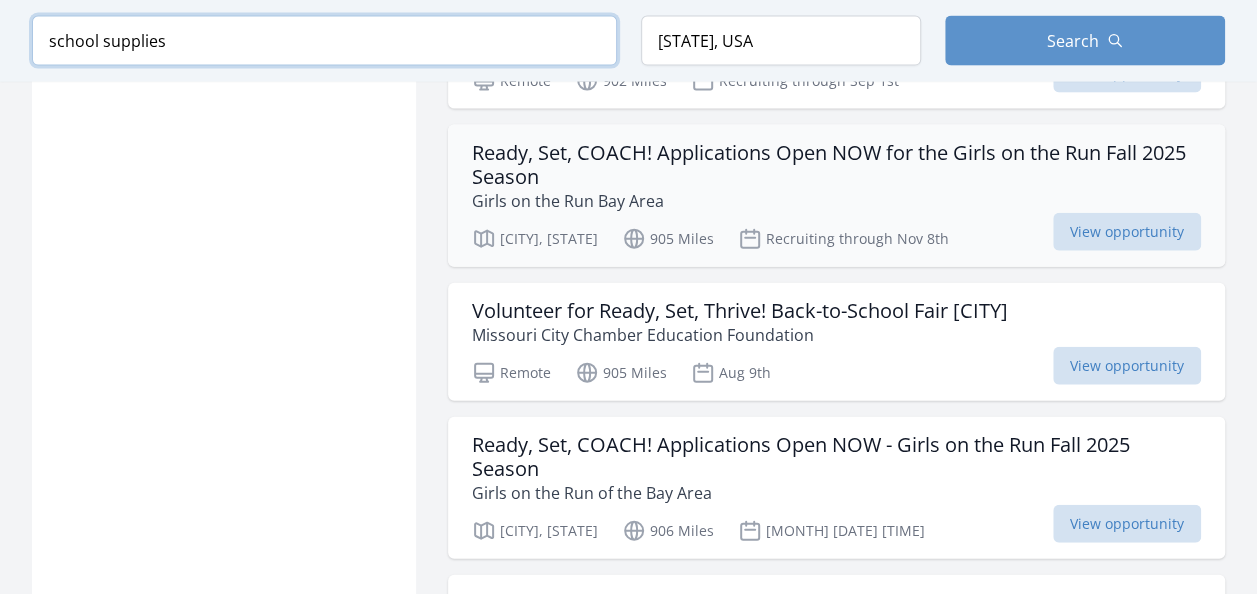 scroll, scrollTop: 2400, scrollLeft: 0, axis: vertical 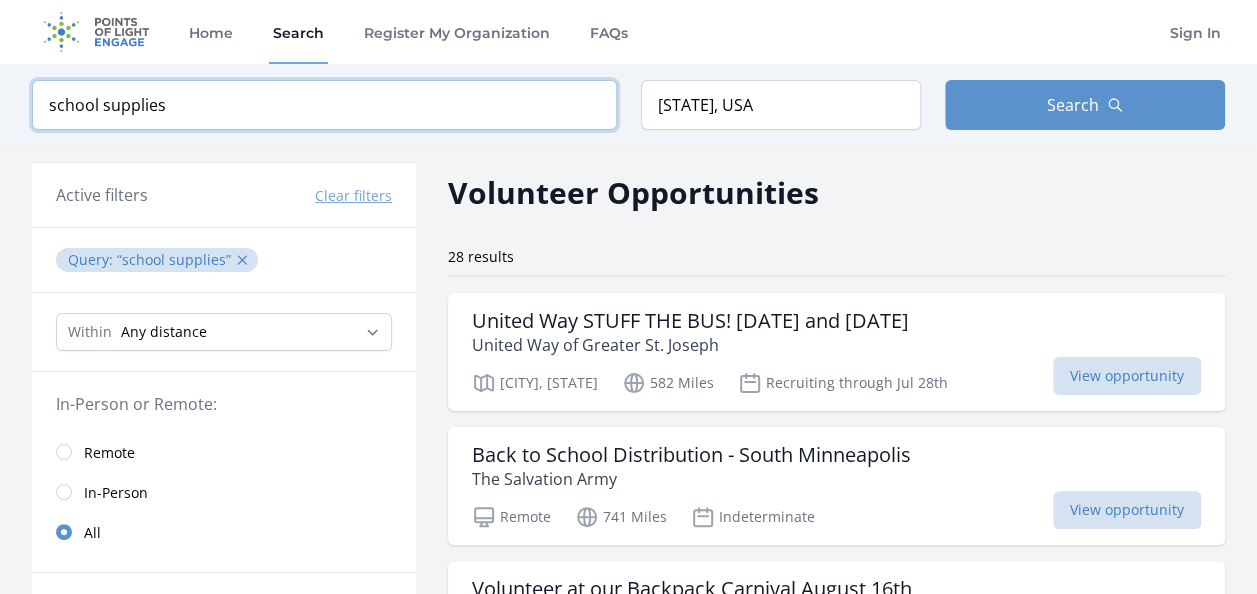type on "school supplies" 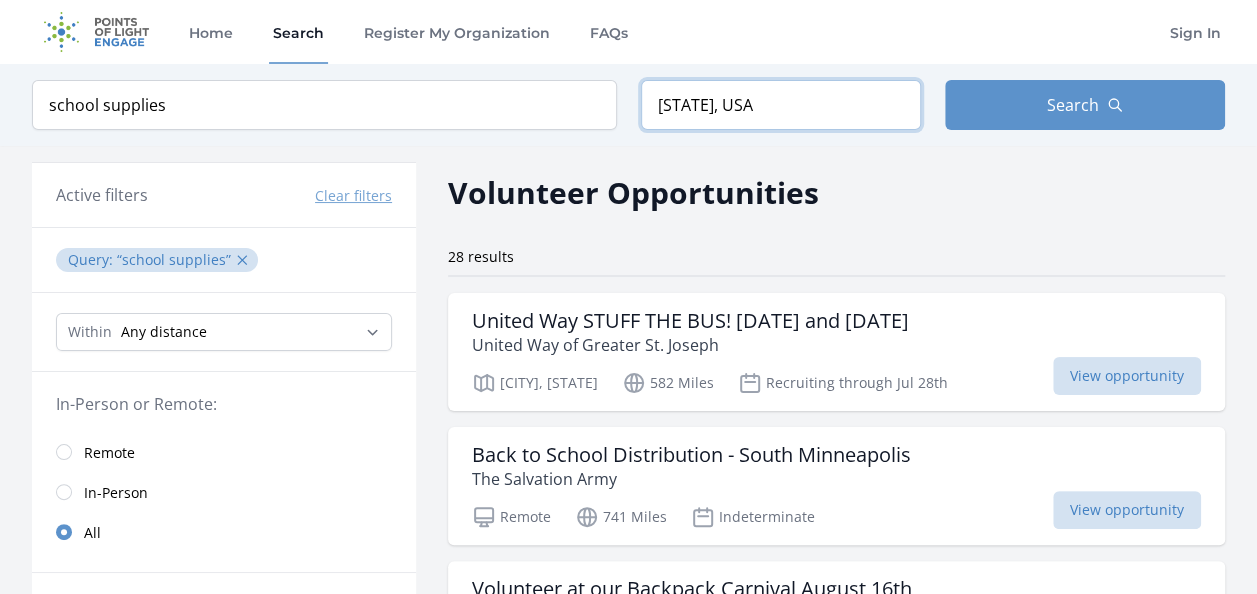 drag, startPoint x: 776, startPoint y: 103, endPoint x: 615, endPoint y: 112, distance: 161.25136 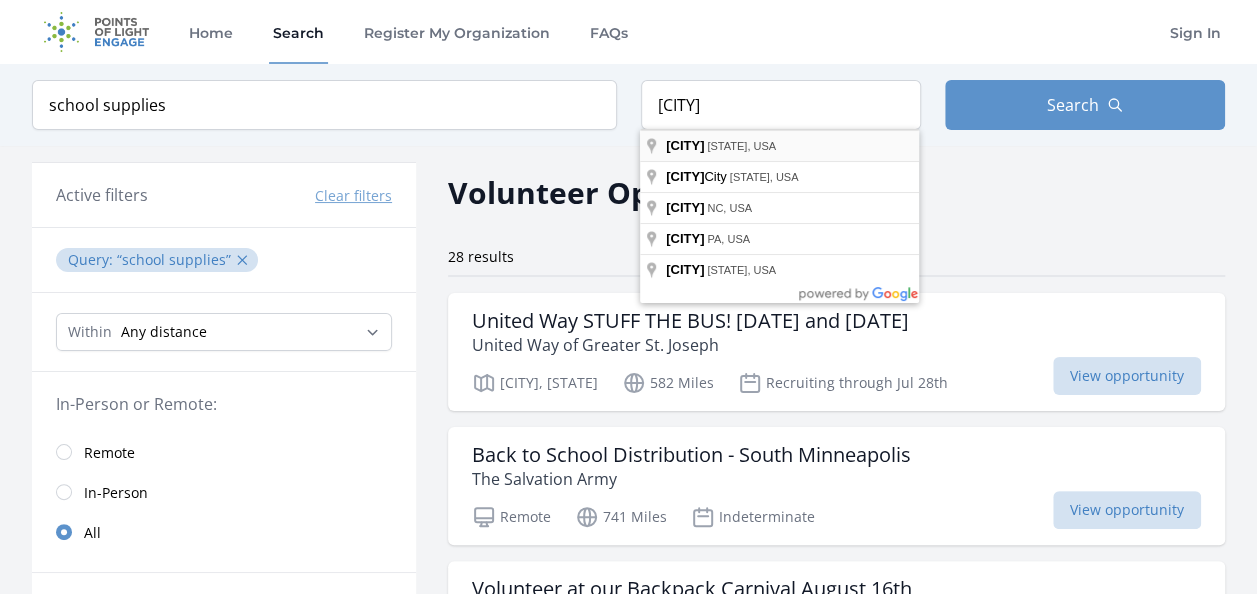 type on "Denver, CO, USA" 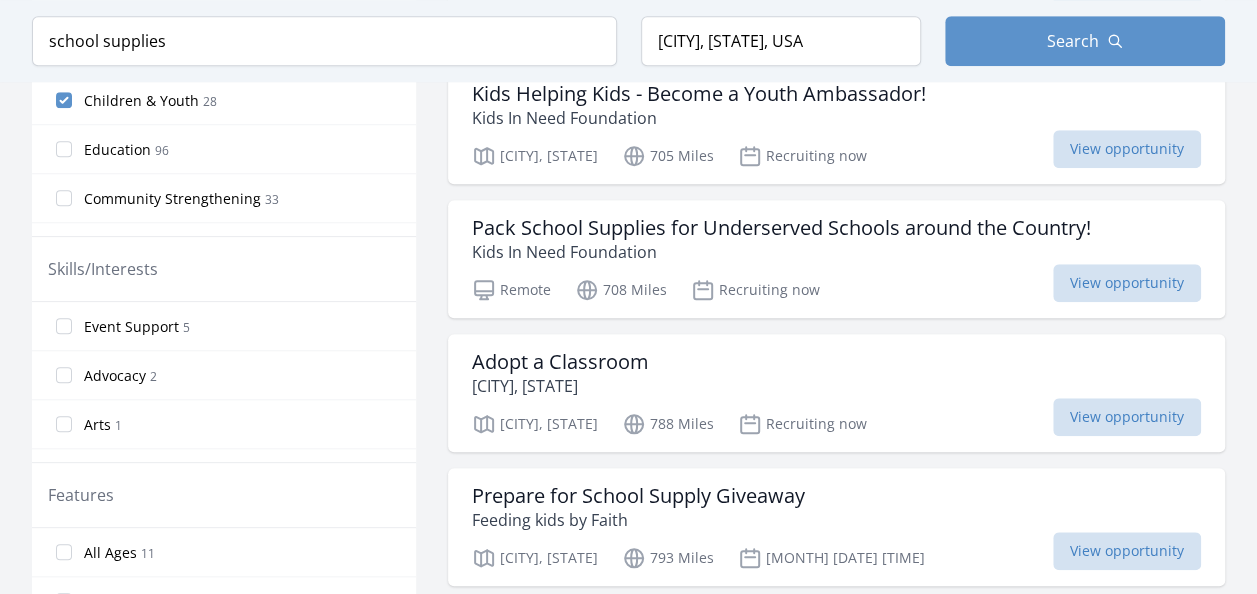 scroll, scrollTop: 800, scrollLeft: 0, axis: vertical 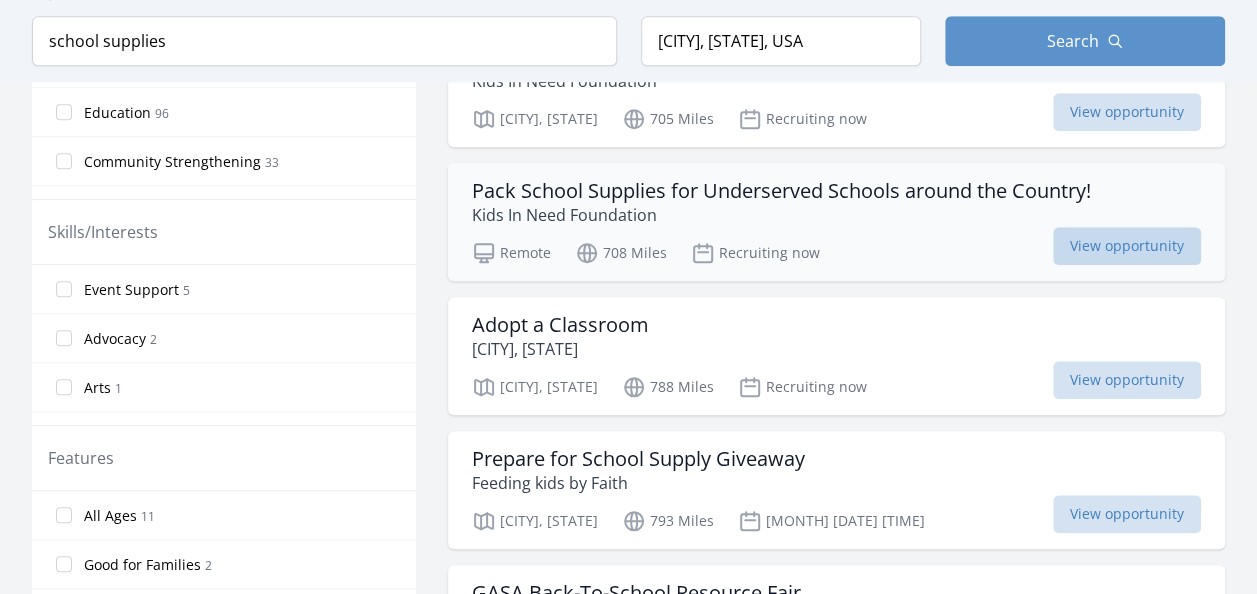click on "View opportunity" at bounding box center (1127, 246) 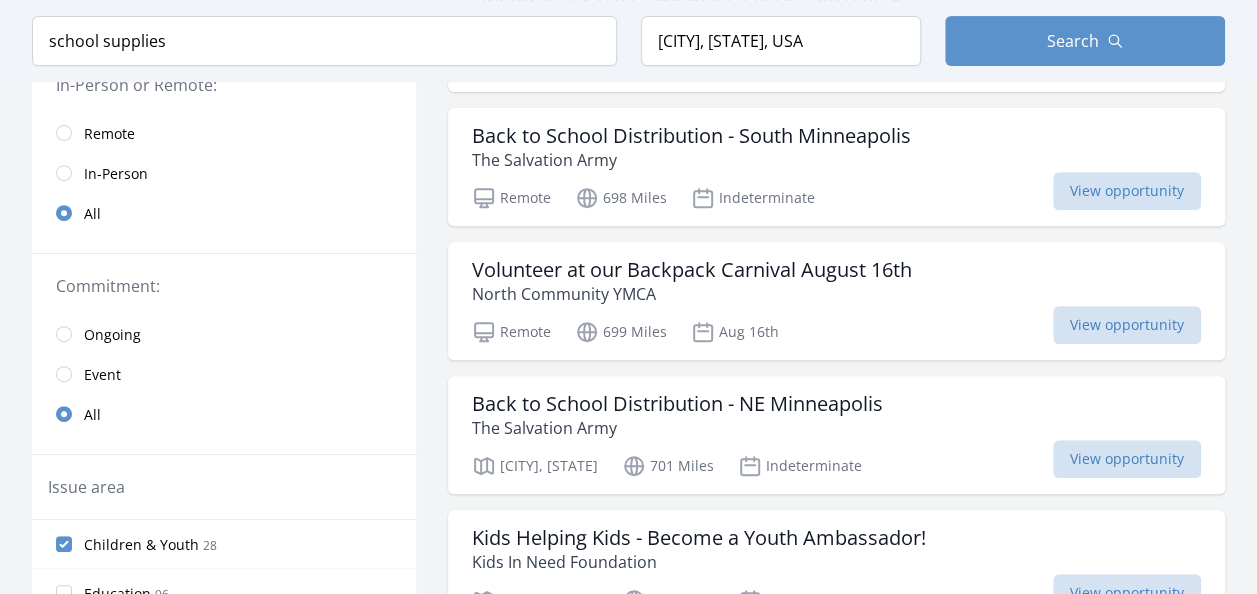 scroll, scrollTop: 300, scrollLeft: 0, axis: vertical 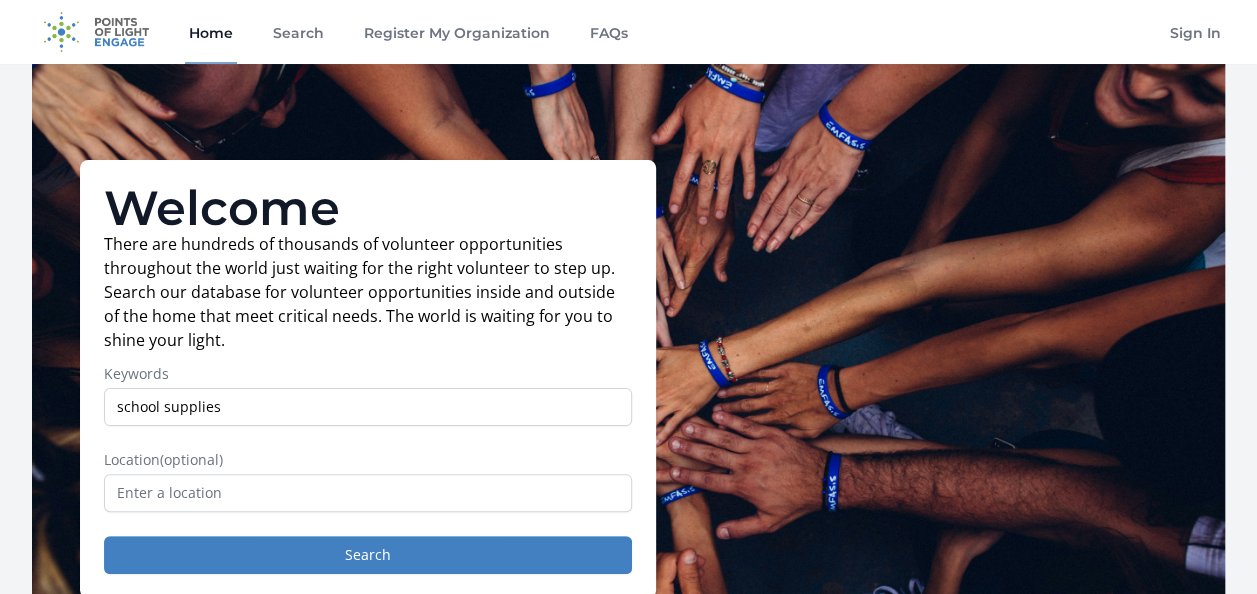 type on "school supplies" 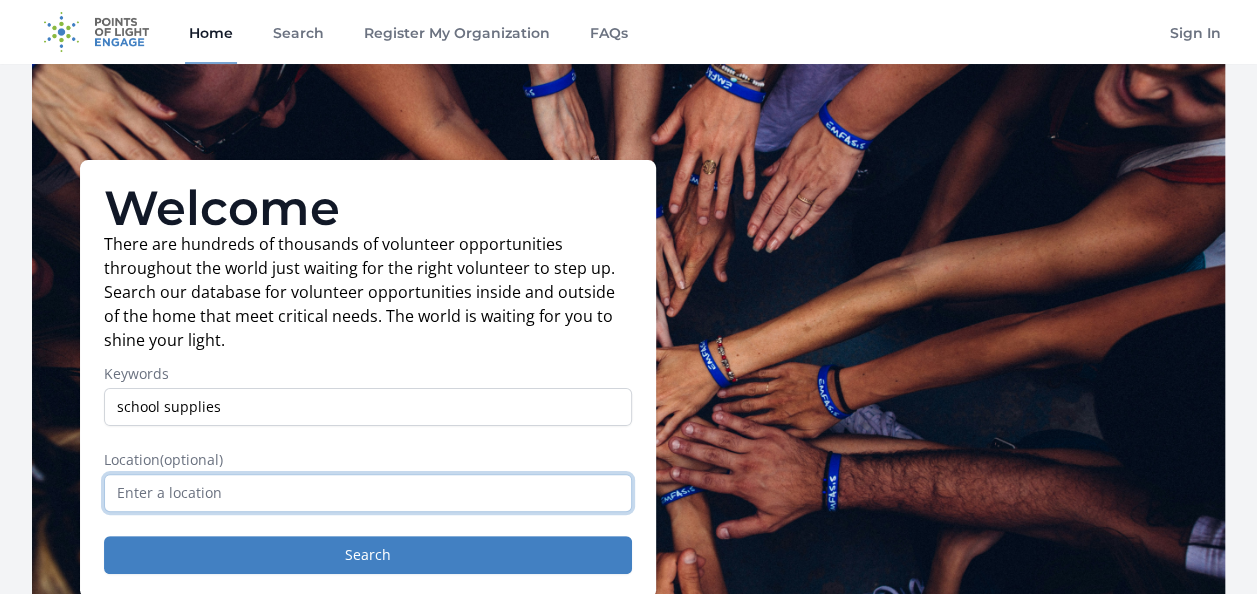 click at bounding box center [368, 493] 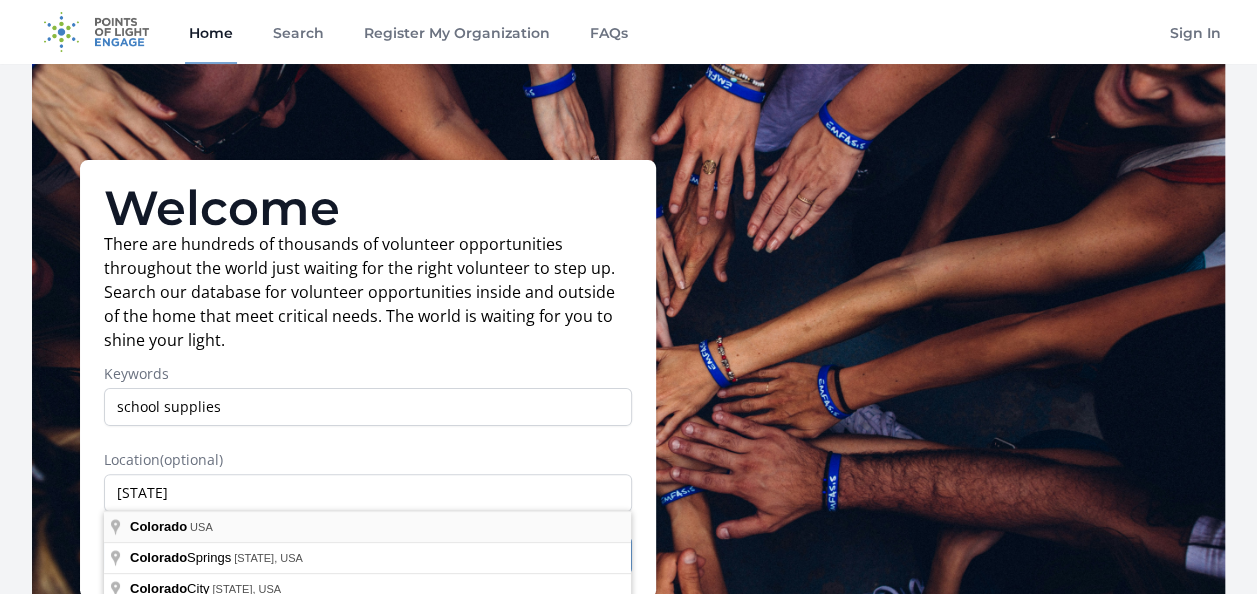 type on "[CITY], USA" 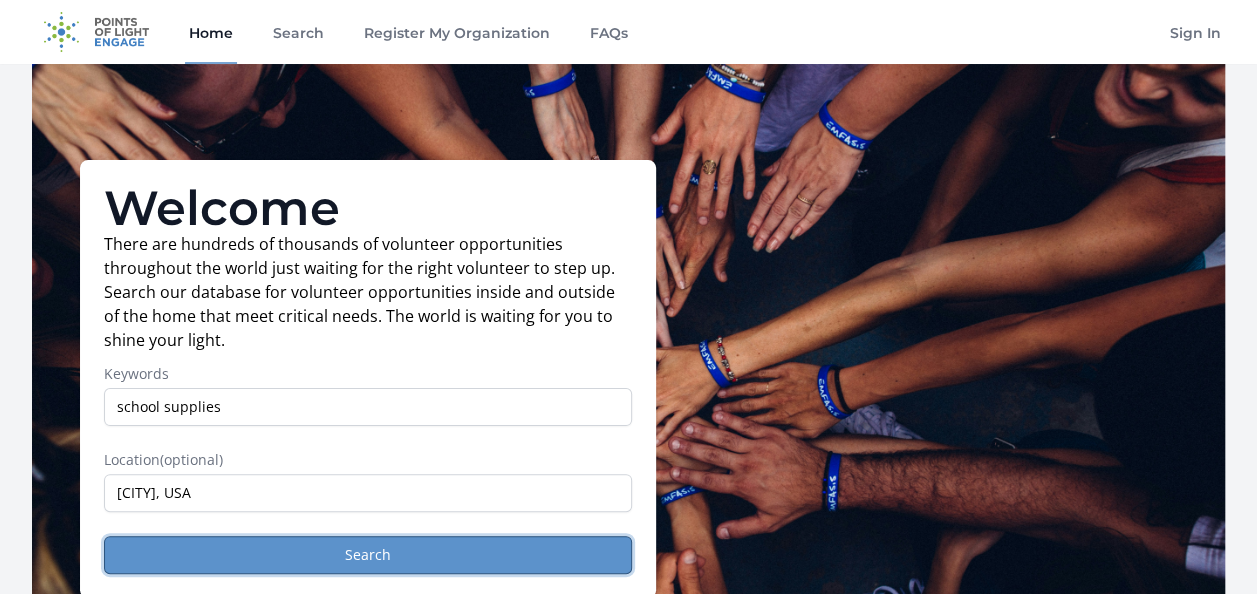 click on "Search" at bounding box center (368, 555) 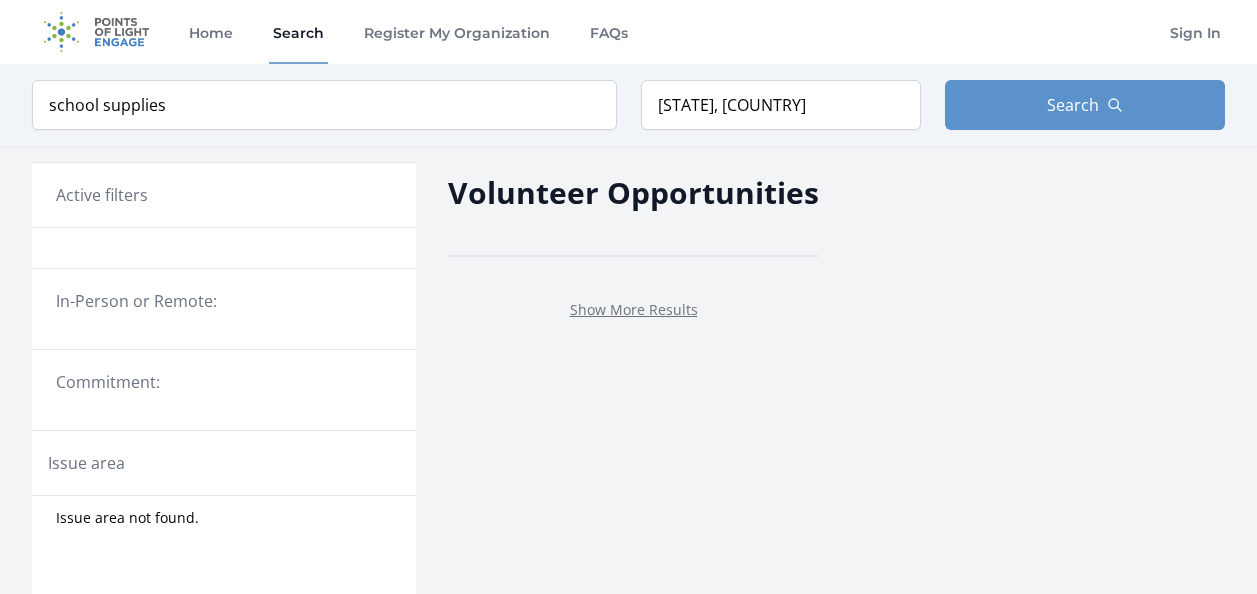 scroll, scrollTop: 0, scrollLeft: 0, axis: both 